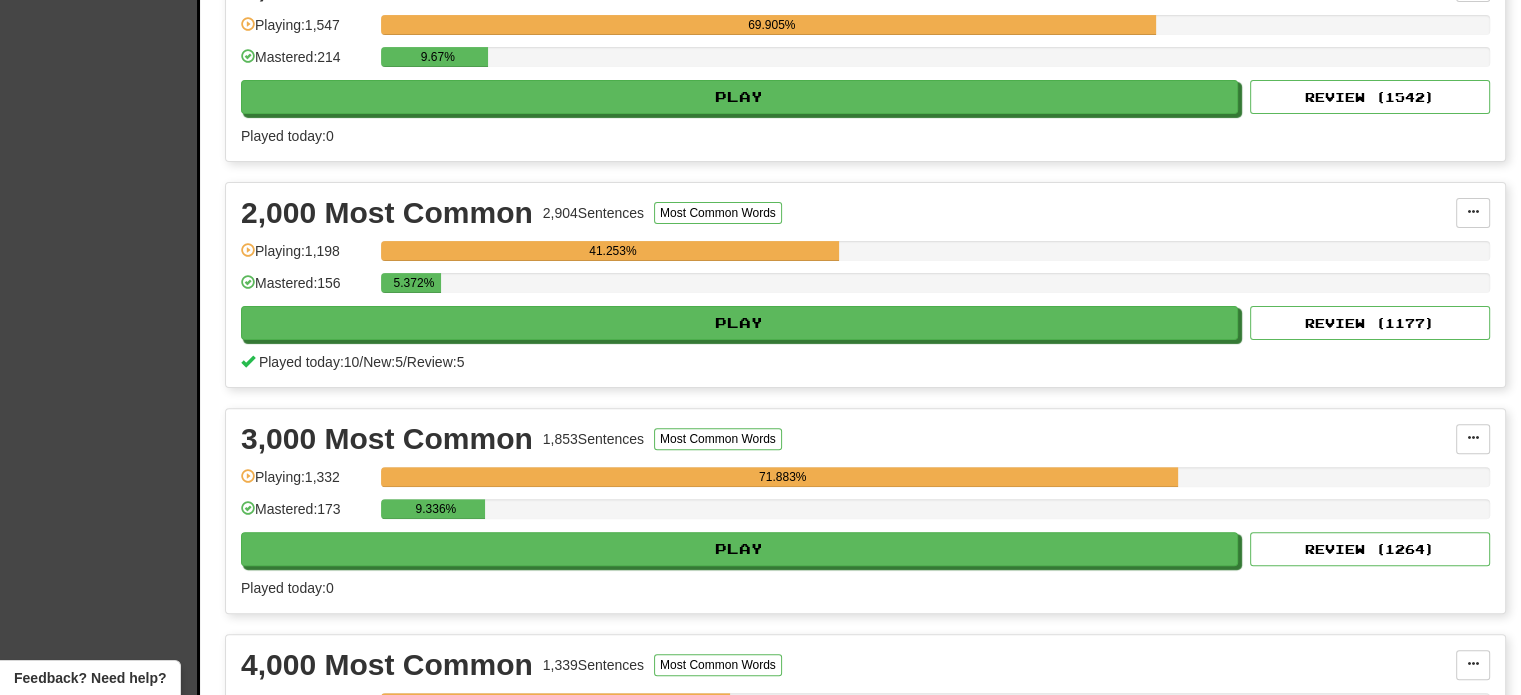 scroll, scrollTop: 546, scrollLeft: 0, axis: vertical 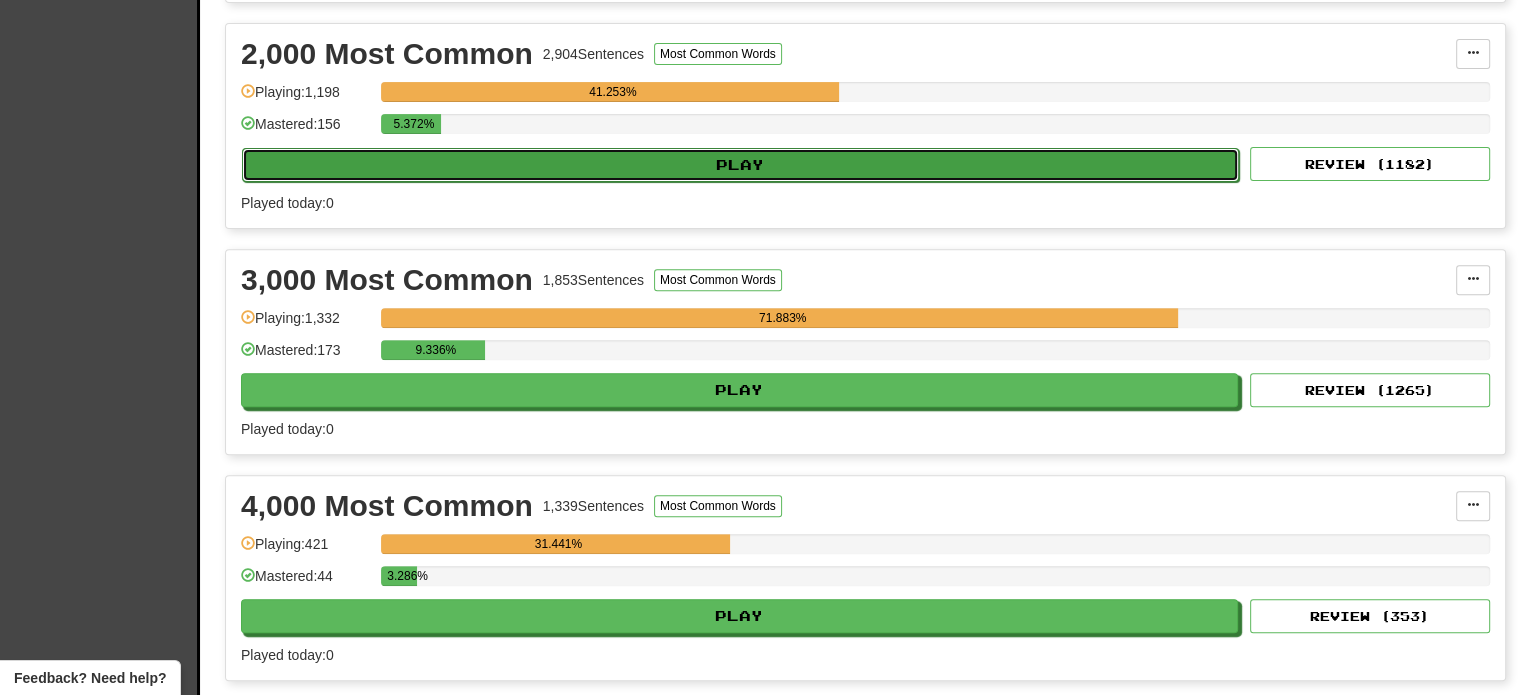 click on "Play" at bounding box center [740, 165] 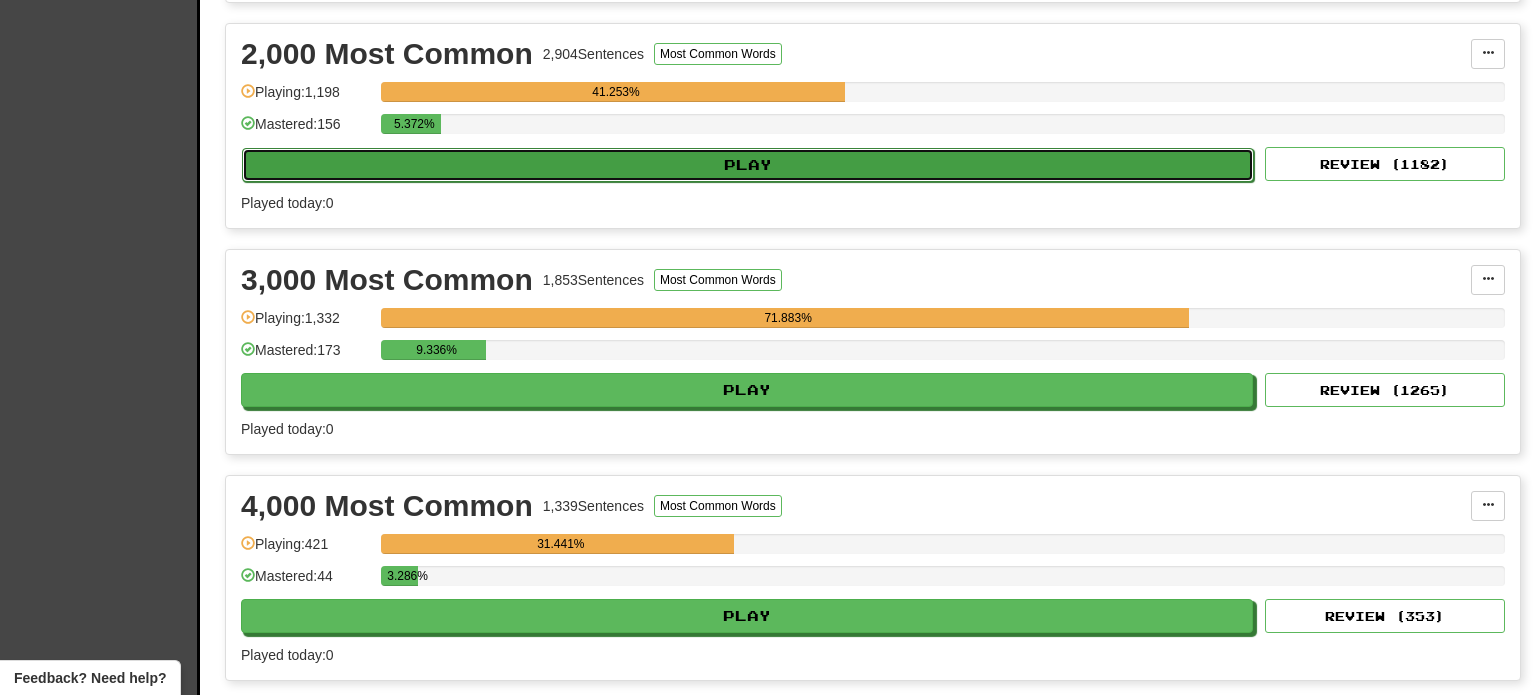 select on "**" 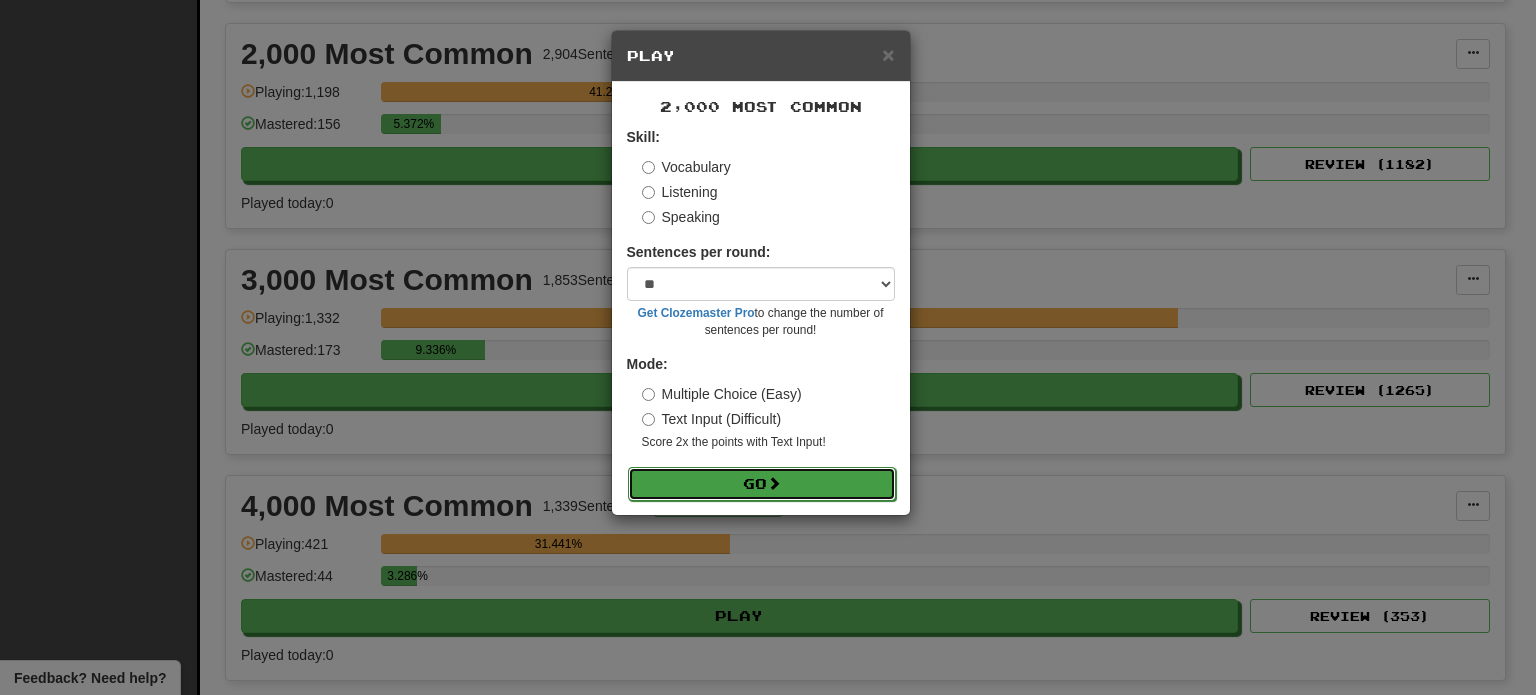click on "Go" at bounding box center (762, 484) 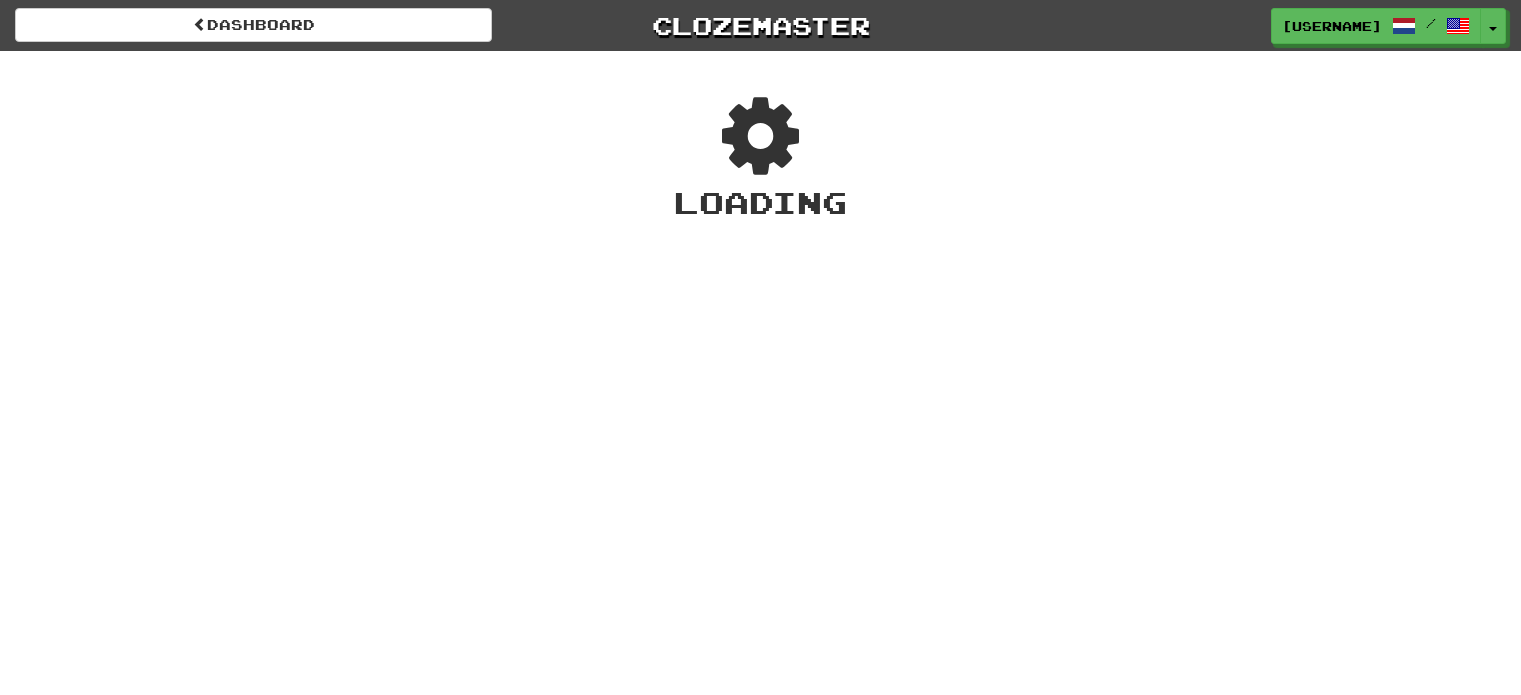 scroll, scrollTop: 0, scrollLeft: 0, axis: both 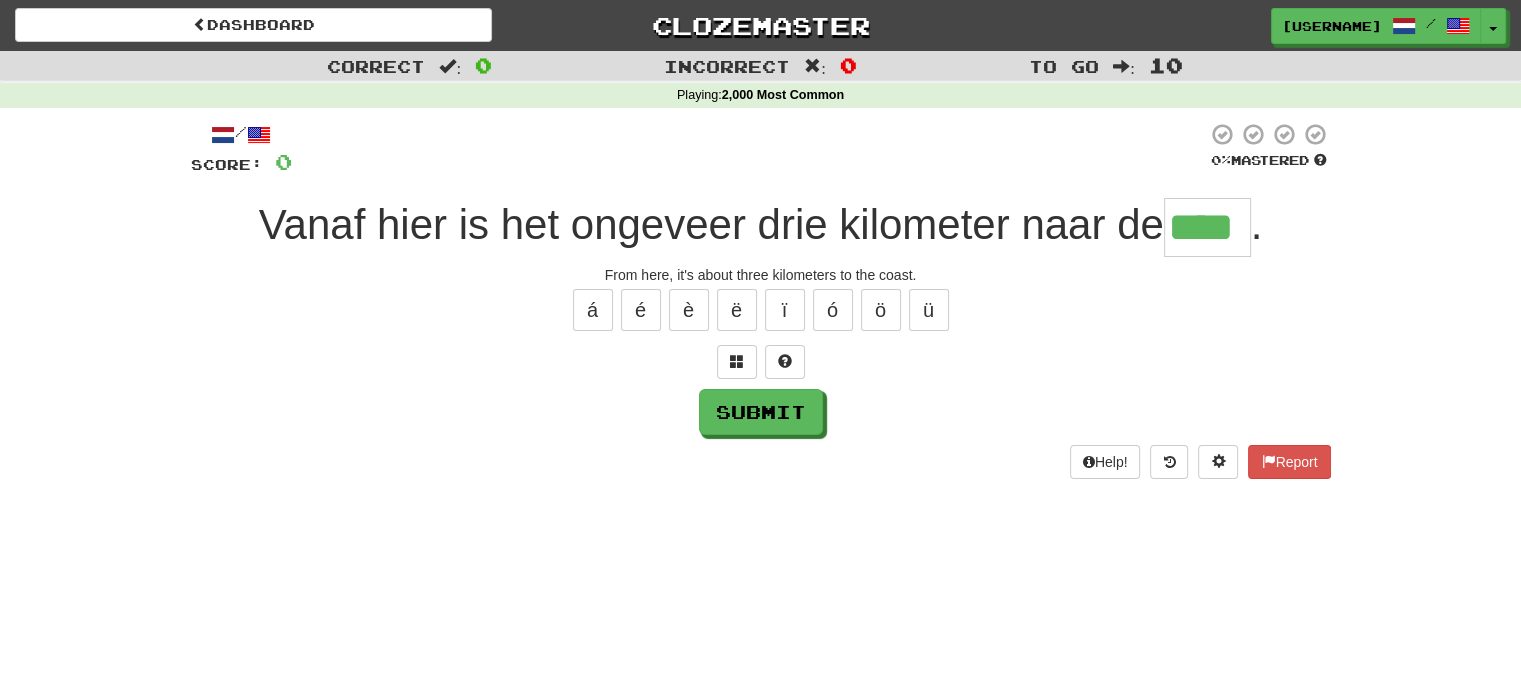 type on "****" 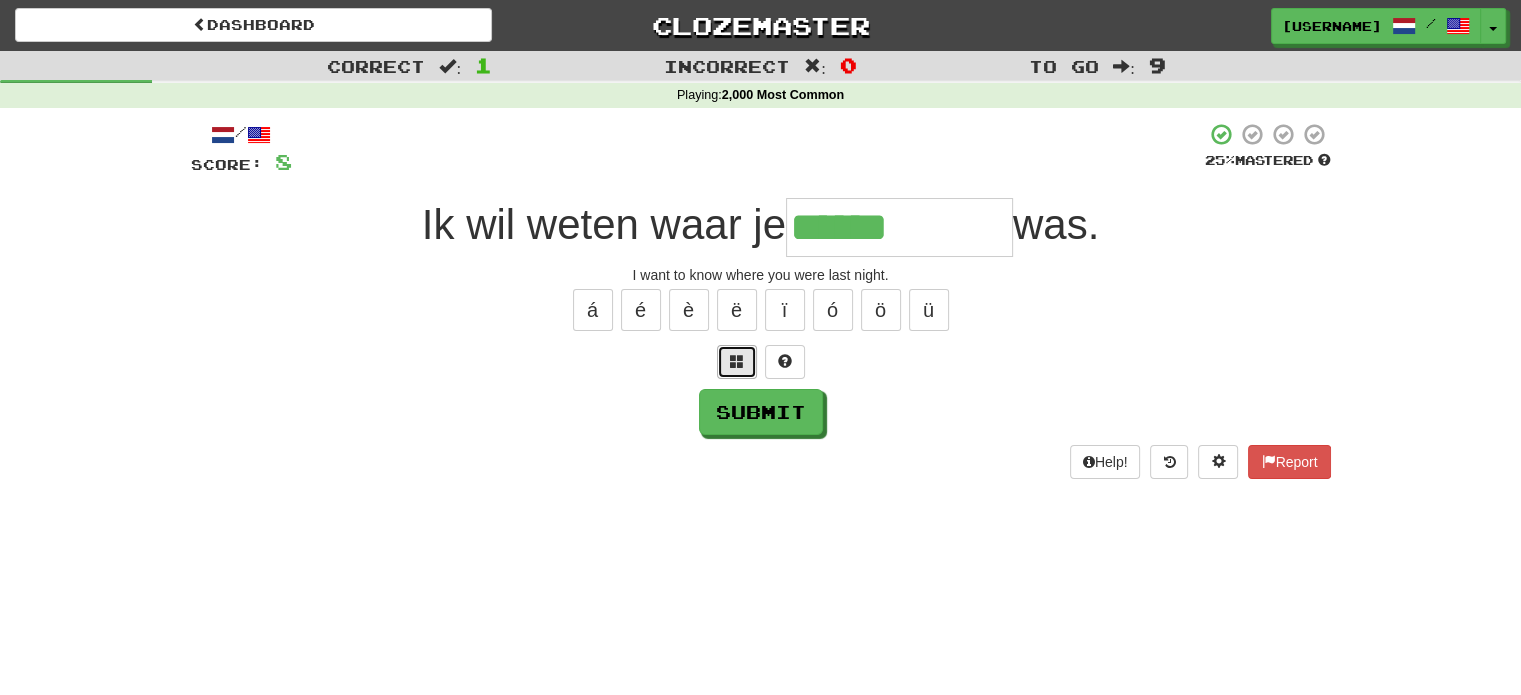 click at bounding box center [737, 362] 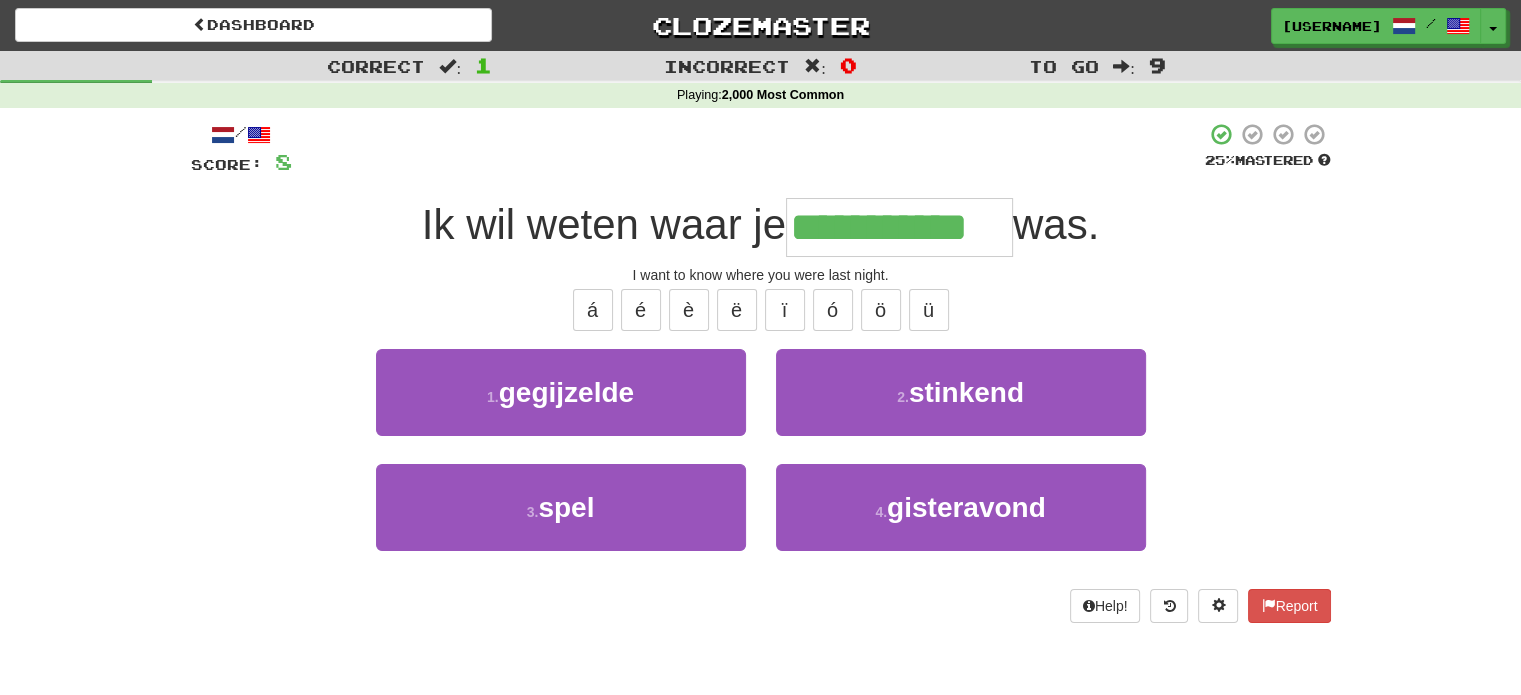 type on "**********" 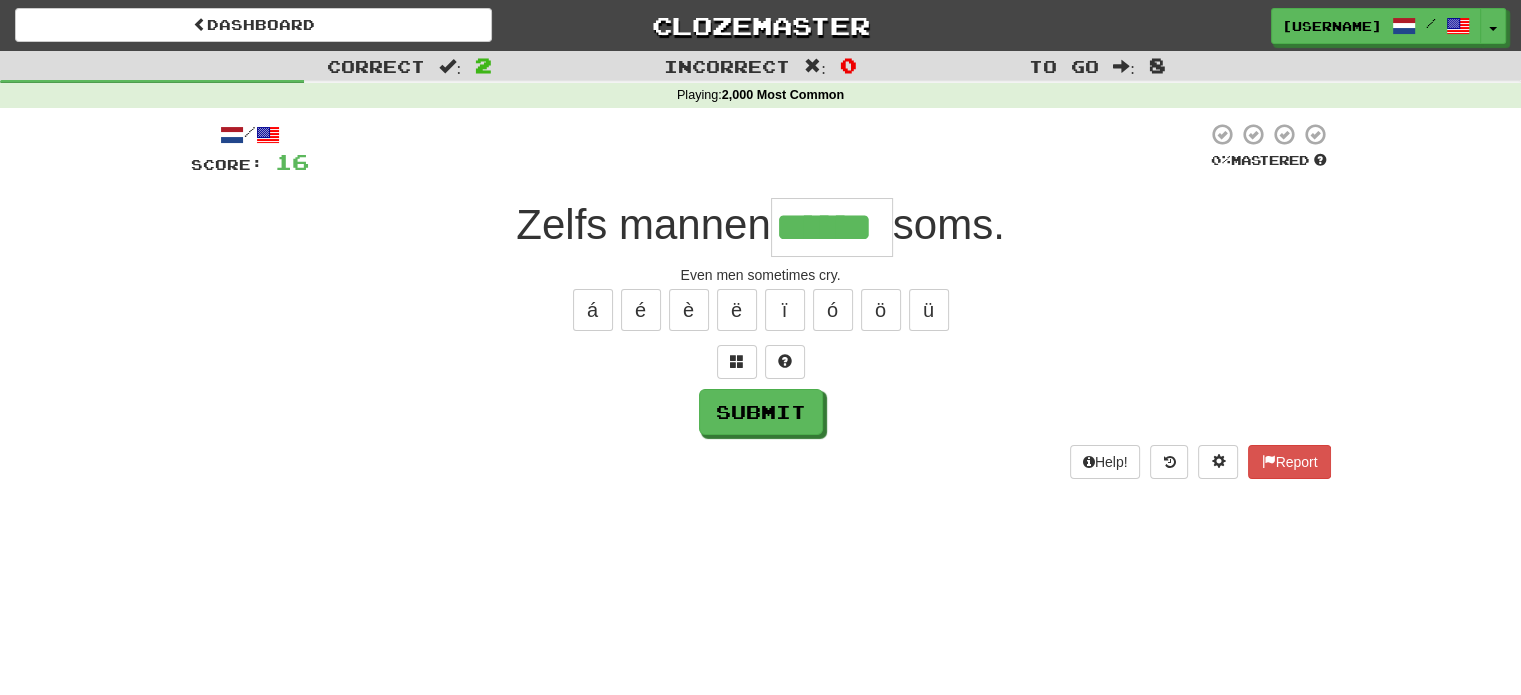 type on "******" 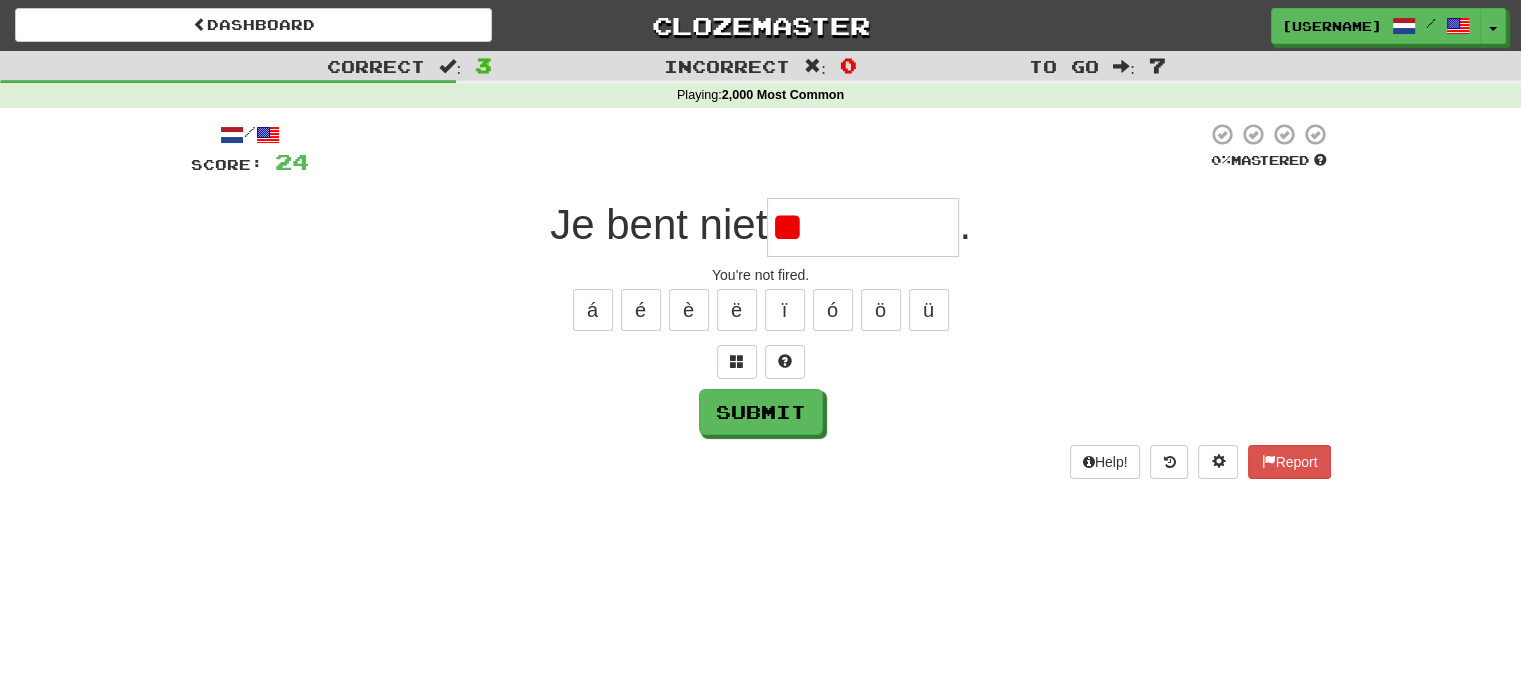 type on "*" 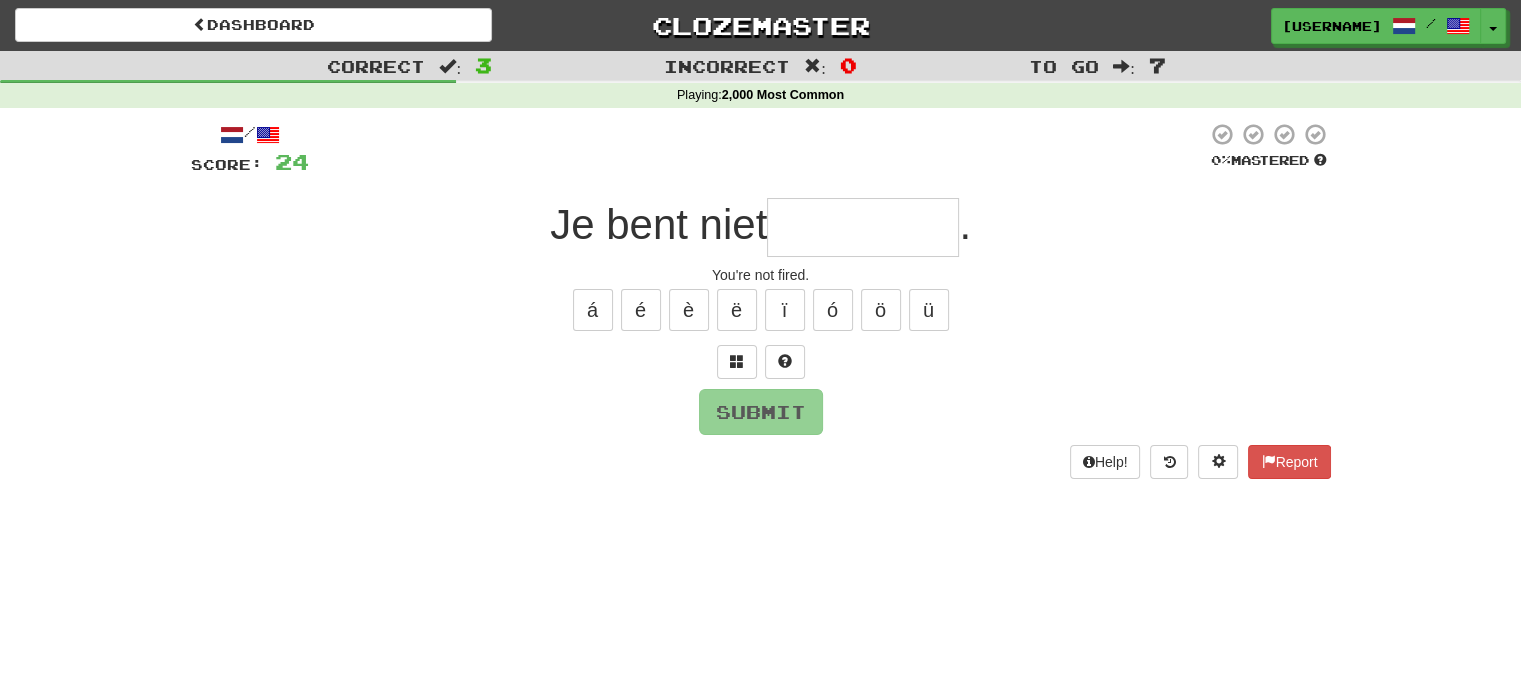 type on "*" 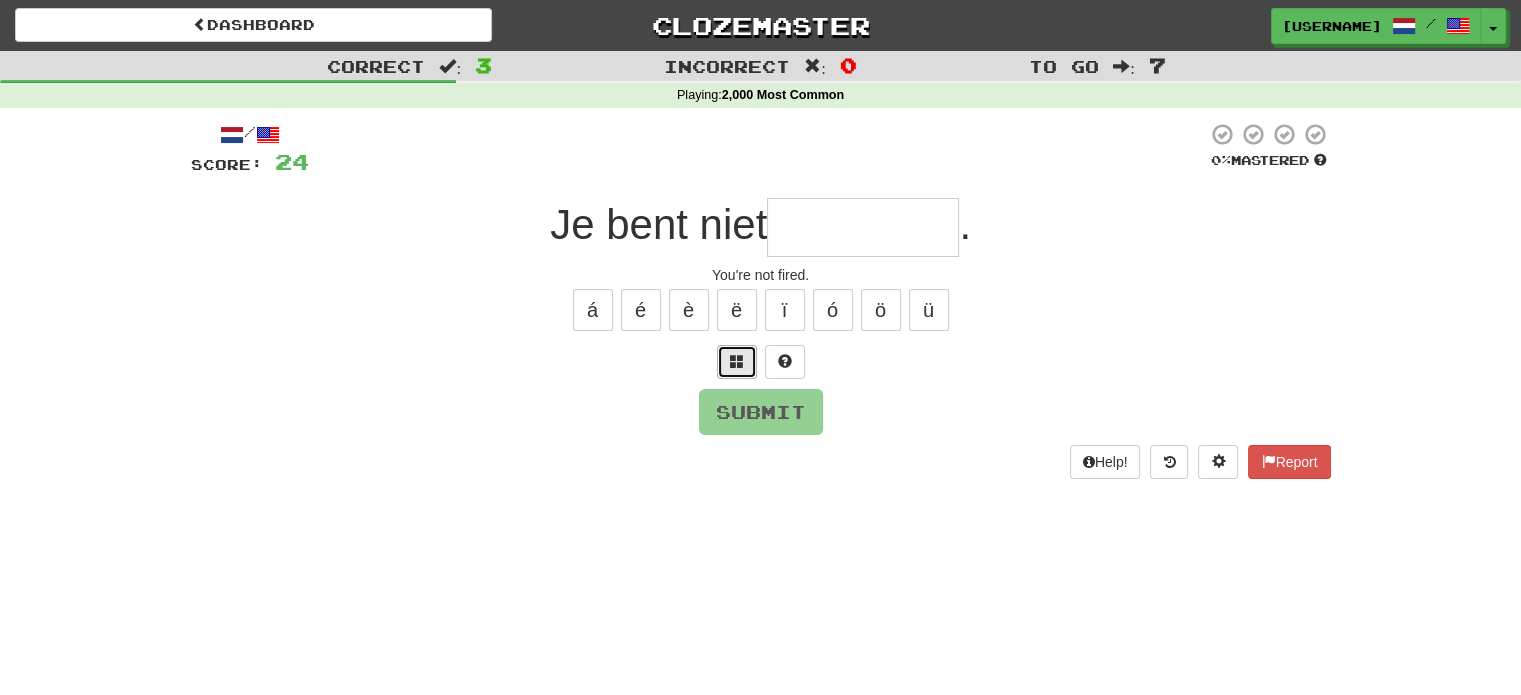 click at bounding box center [737, 362] 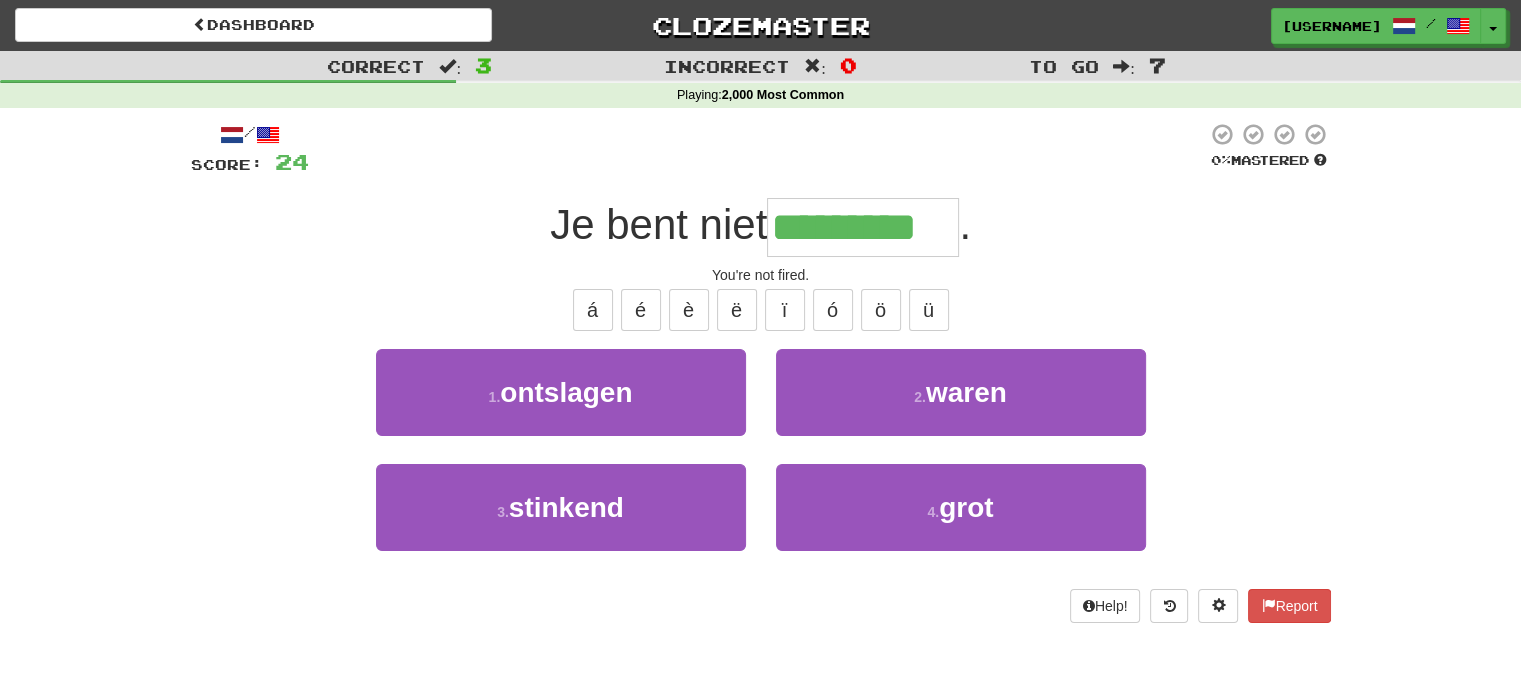 type on "*********" 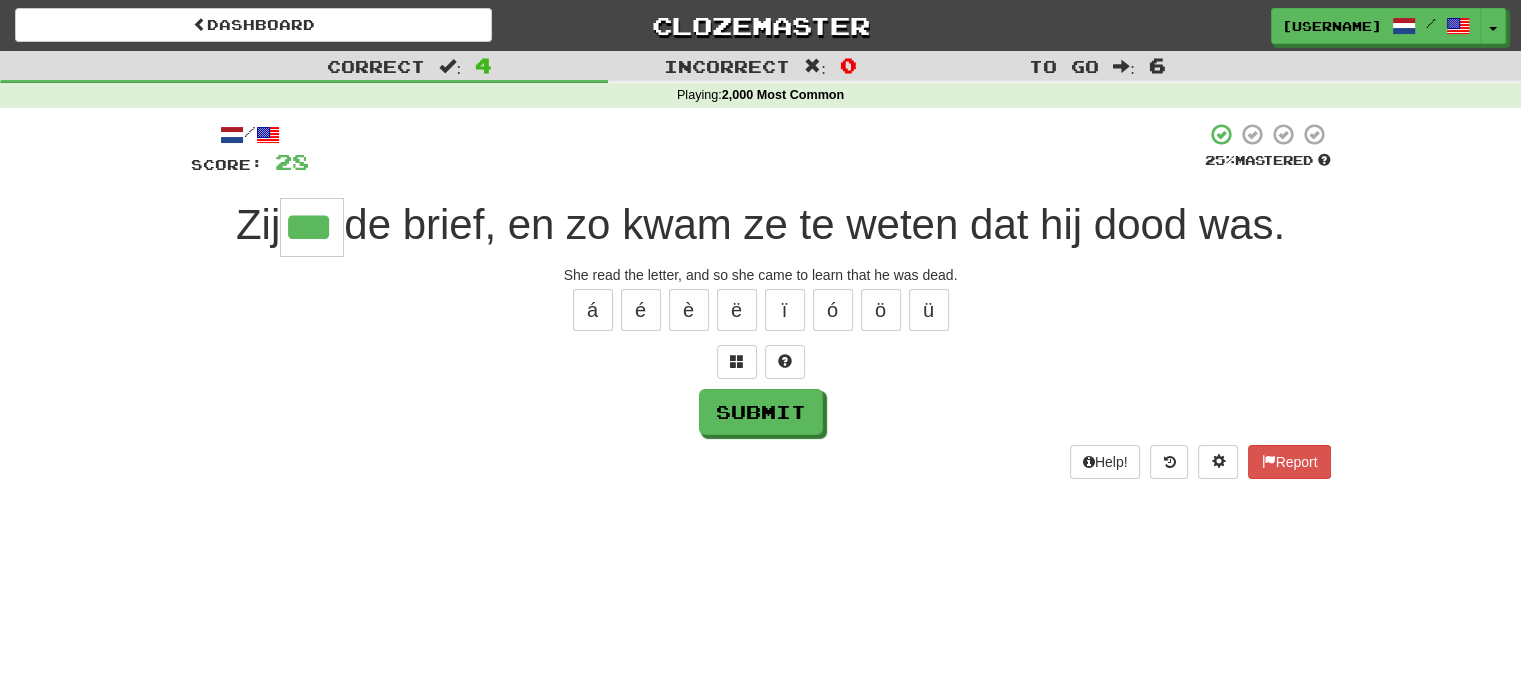 type on "***" 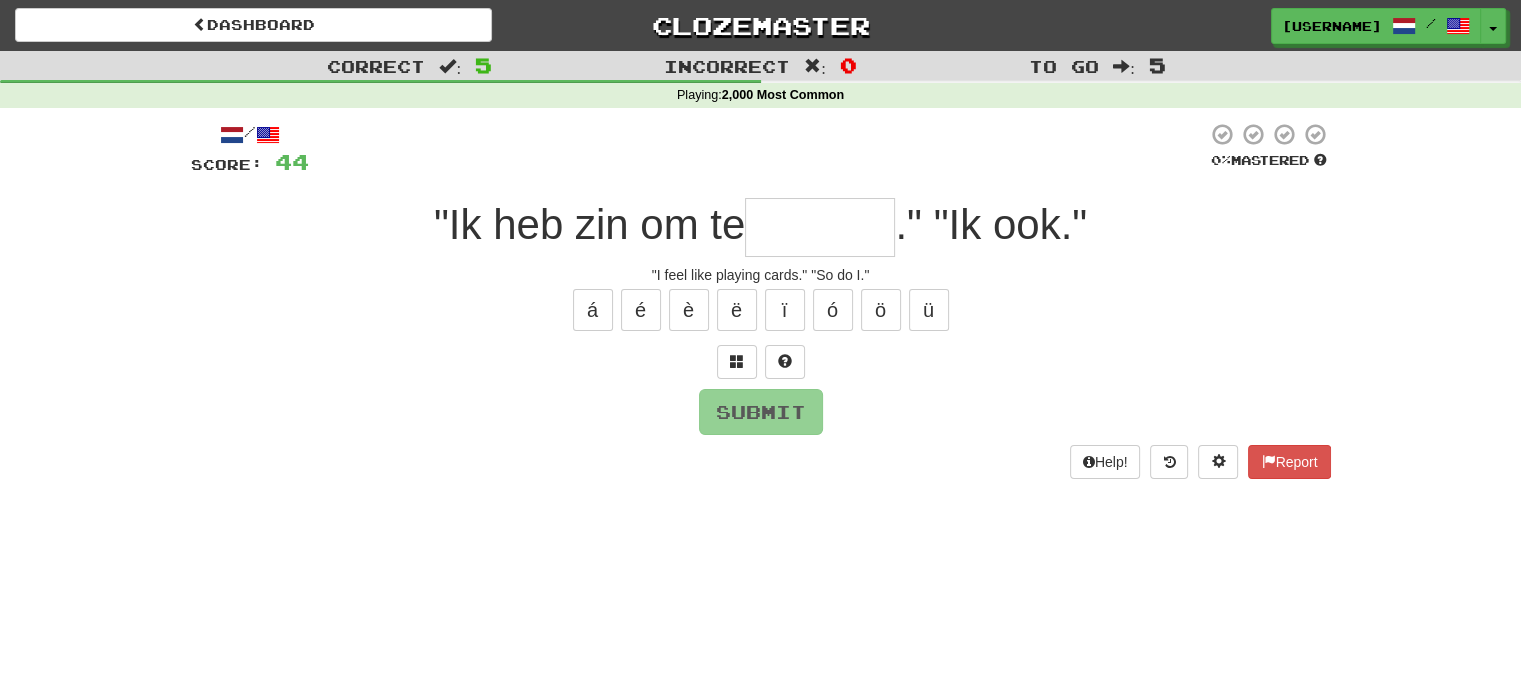 type on "*" 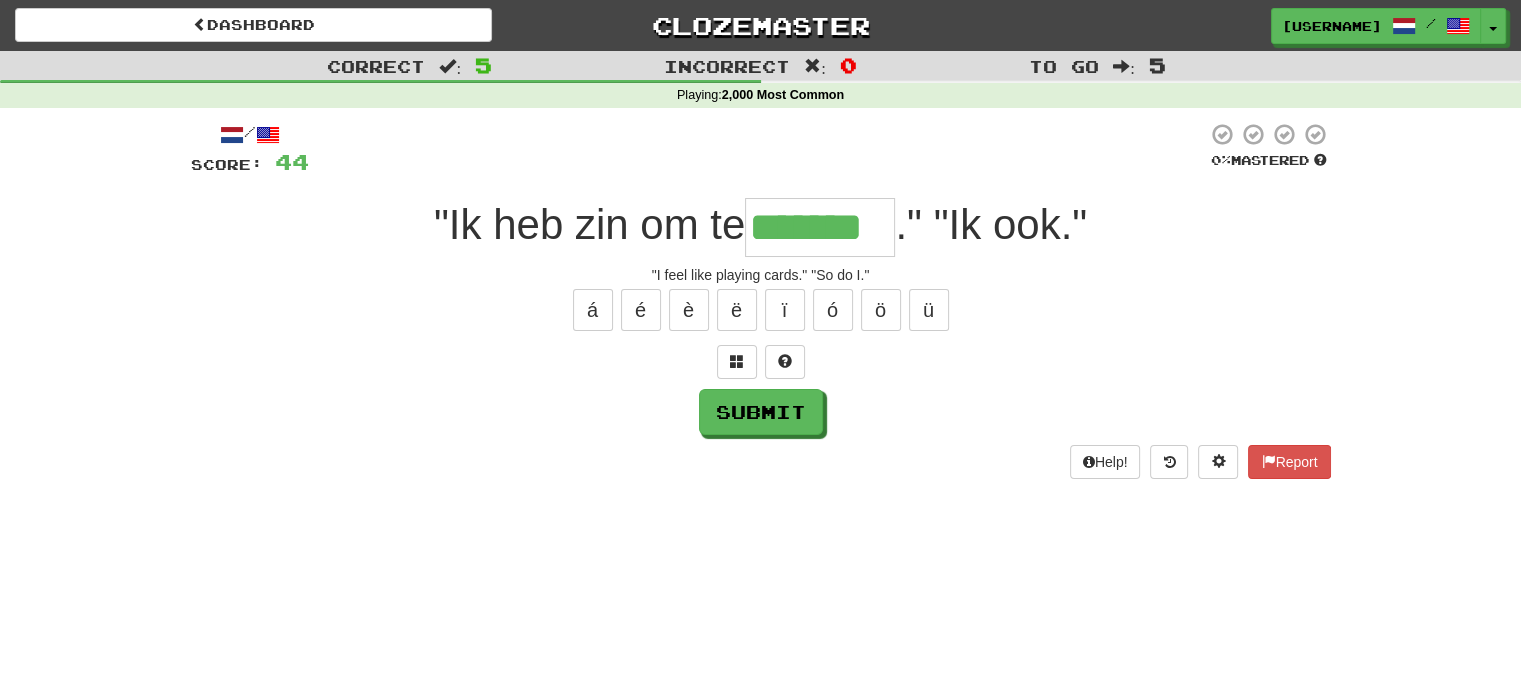 type on "*******" 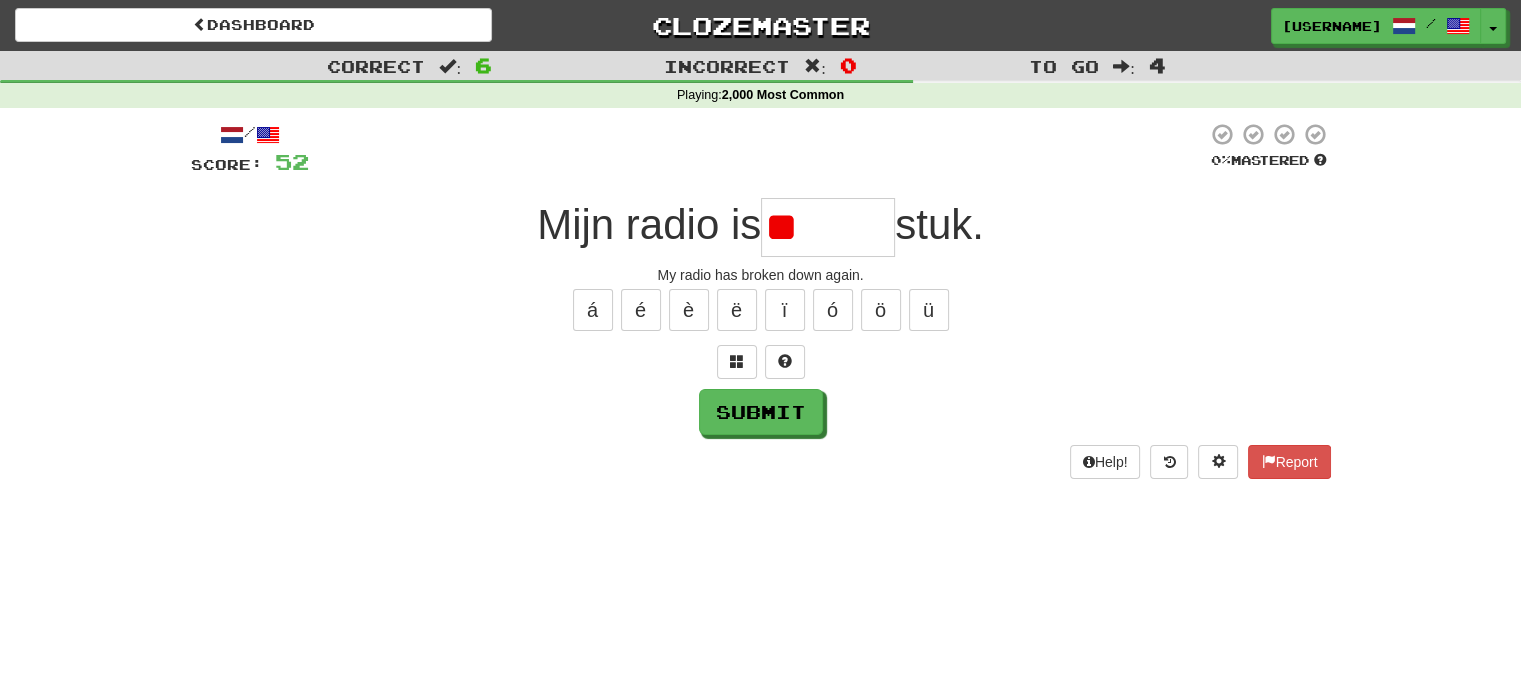type on "*" 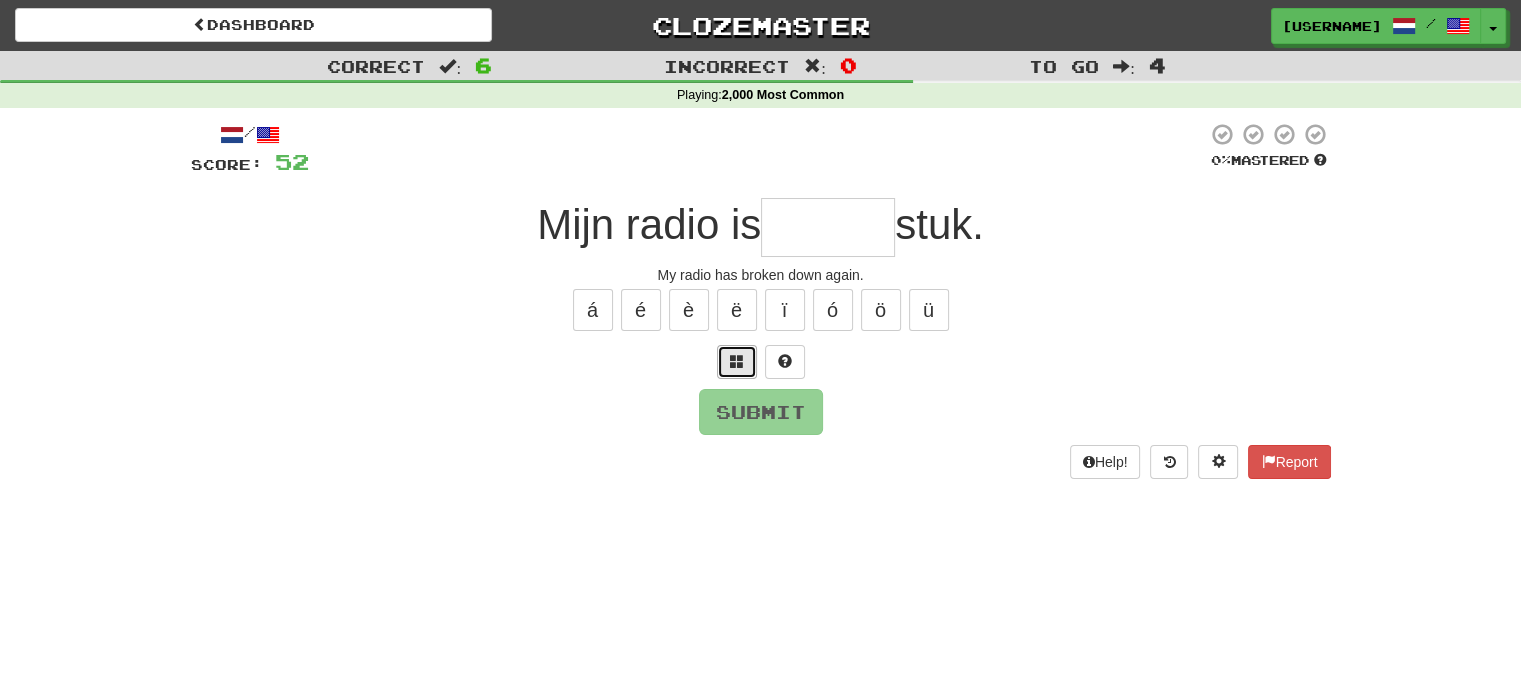 click at bounding box center [737, 362] 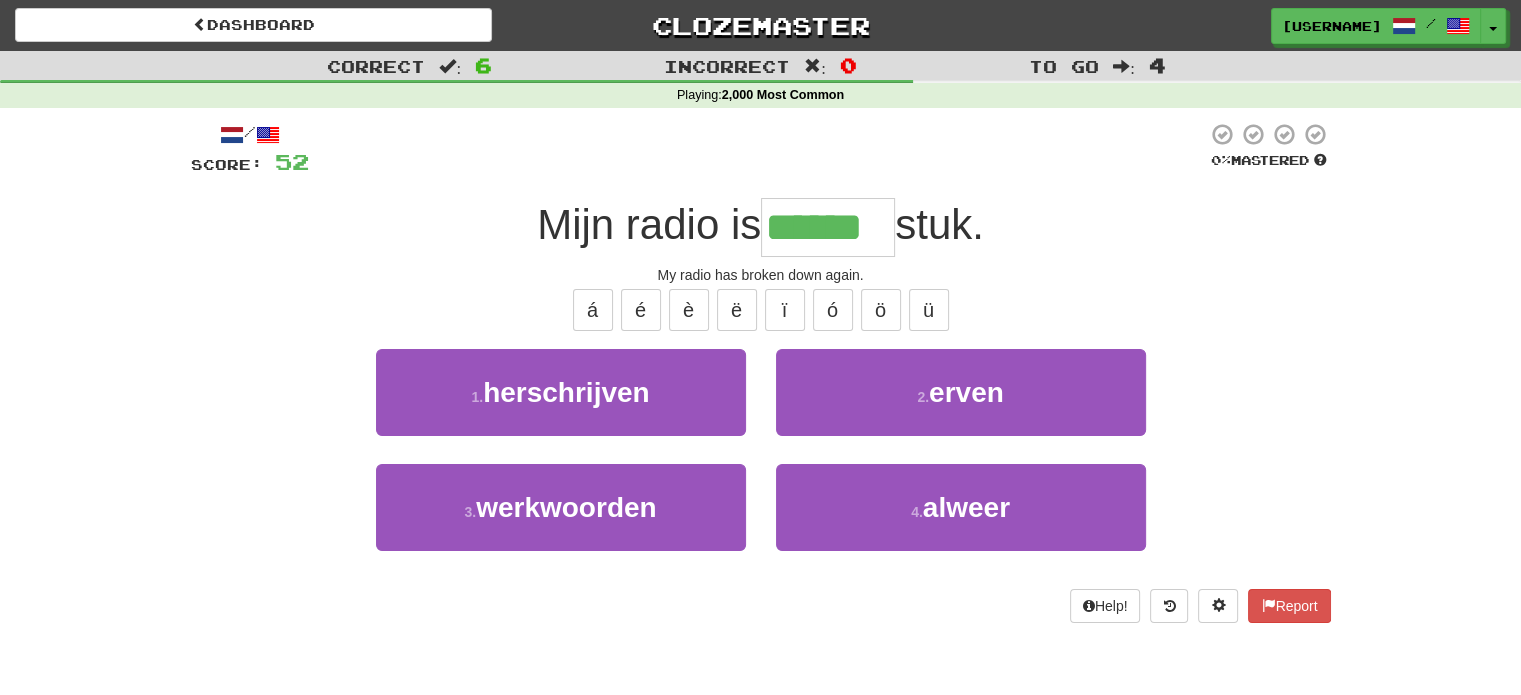 type on "******" 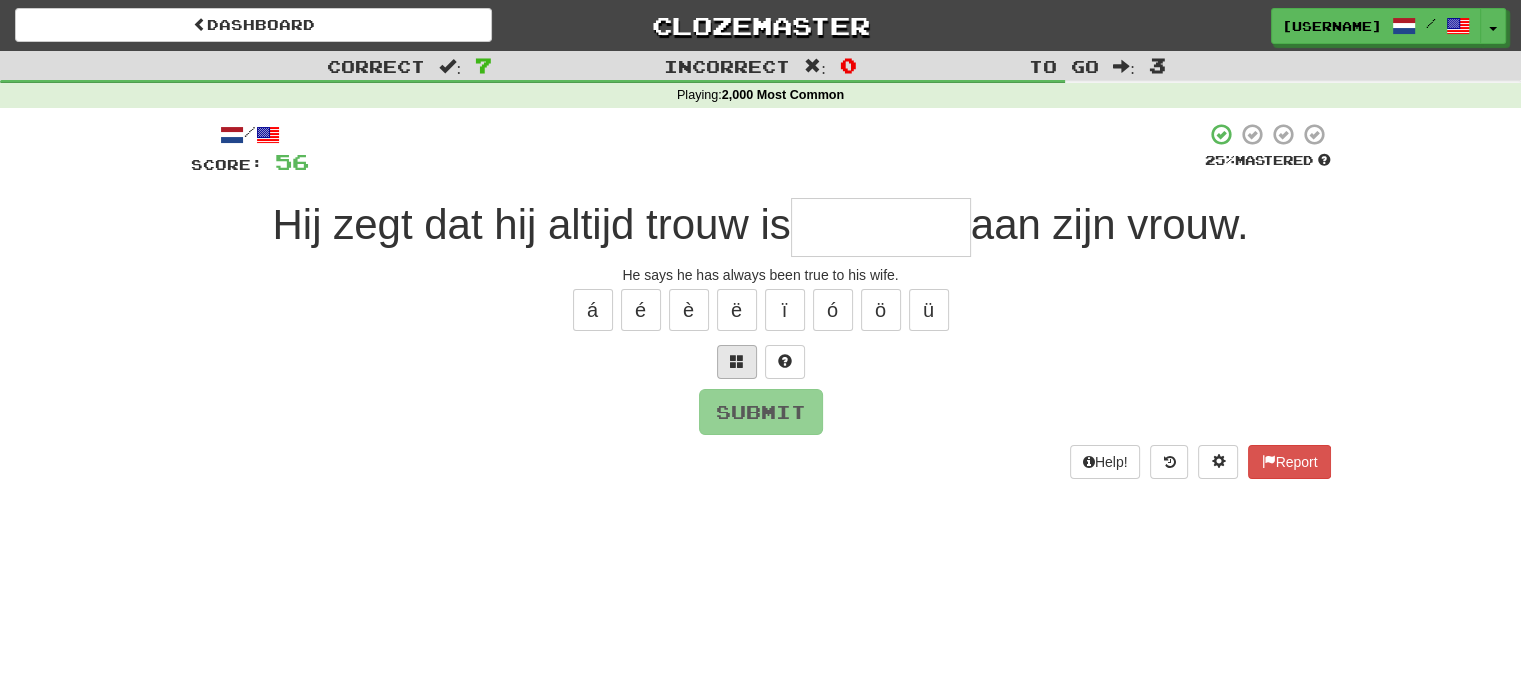 type on "*" 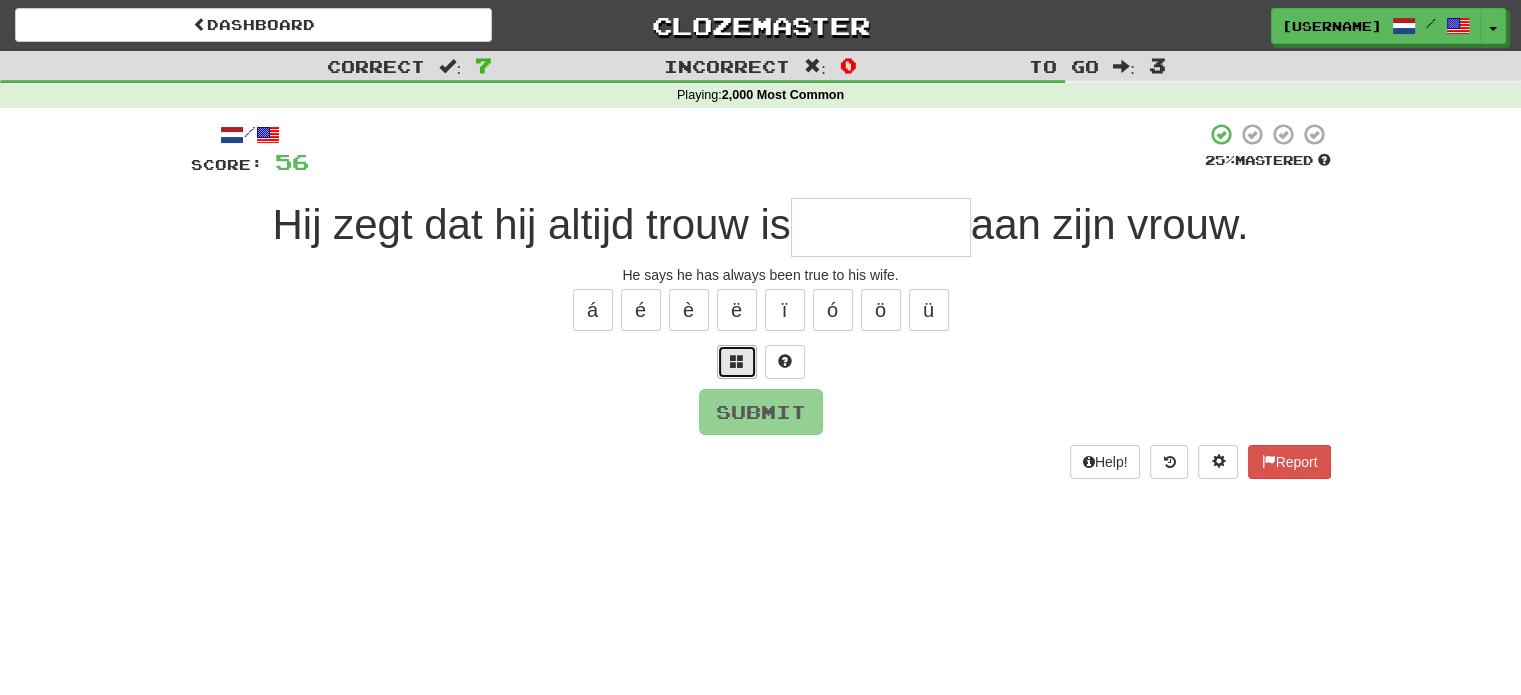 click at bounding box center (737, 362) 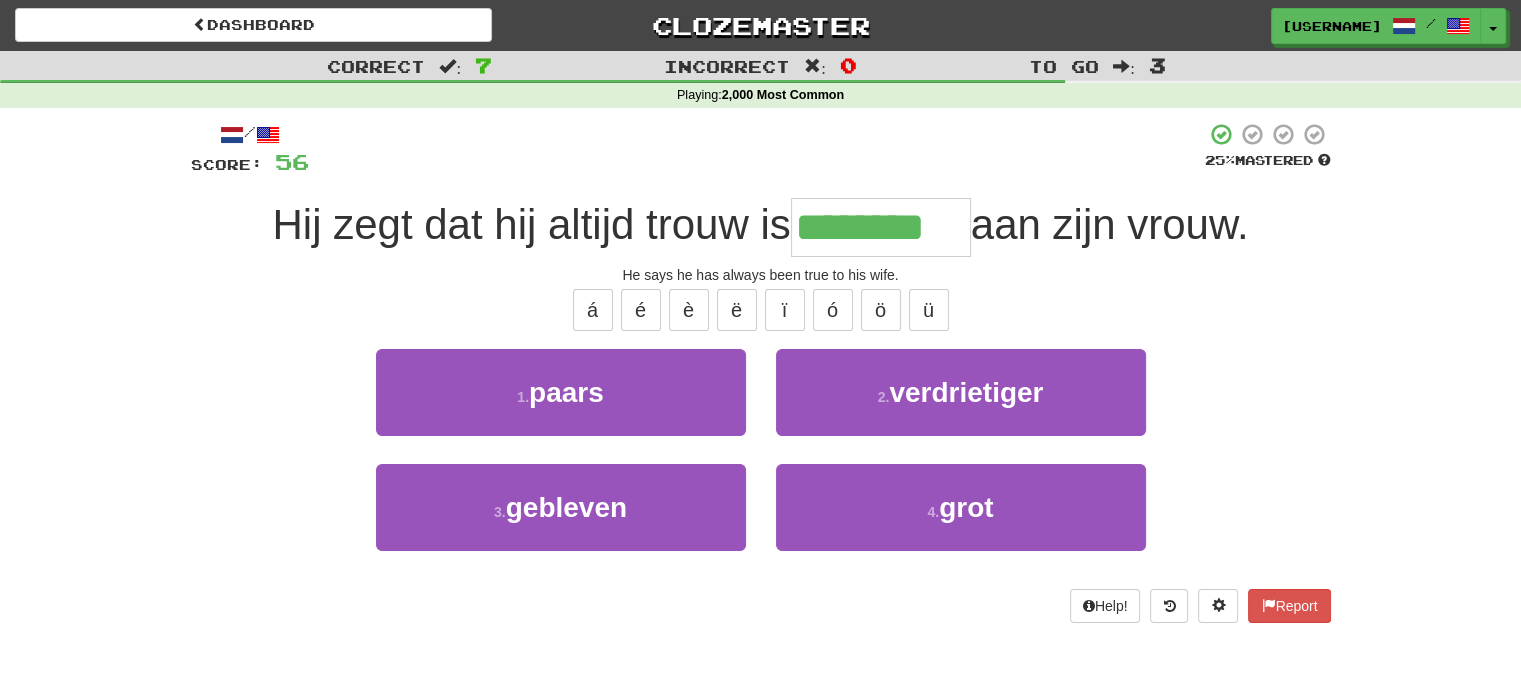 type on "********" 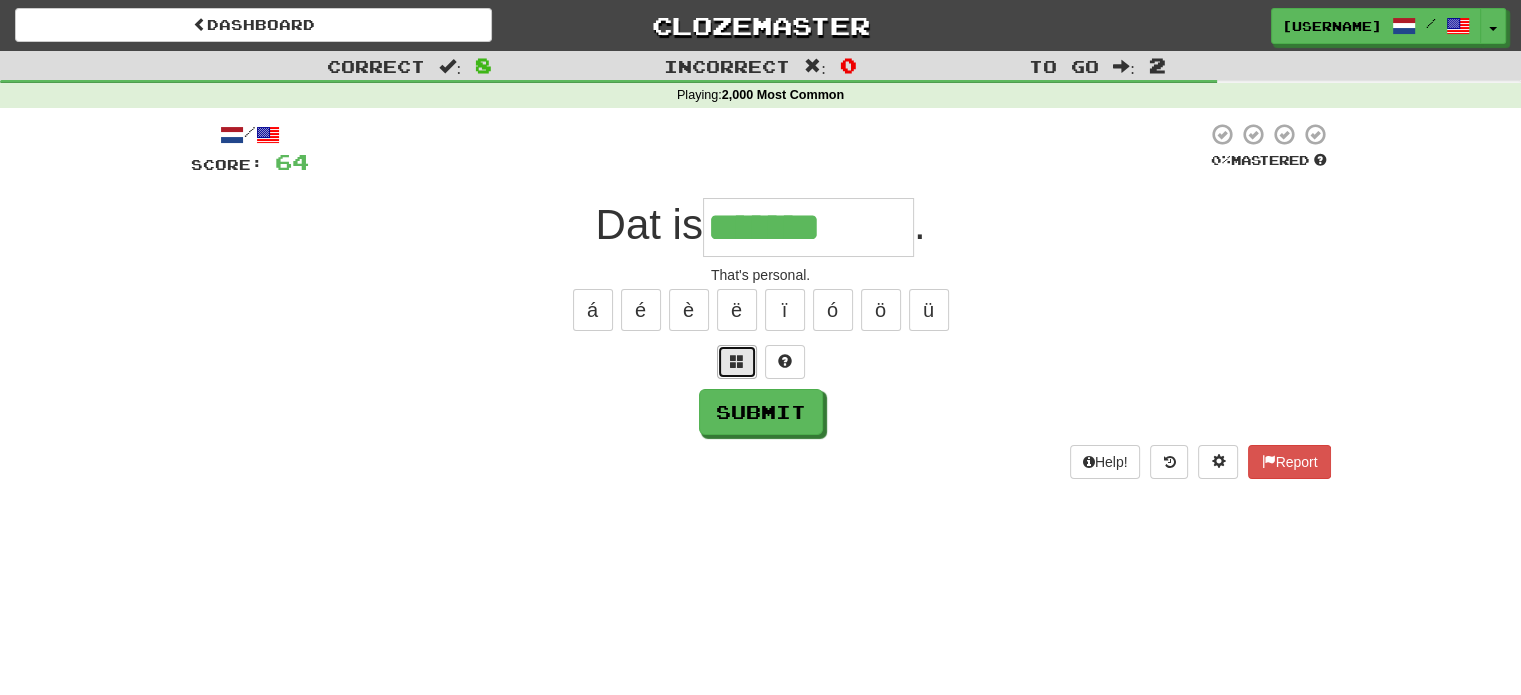 click at bounding box center (737, 362) 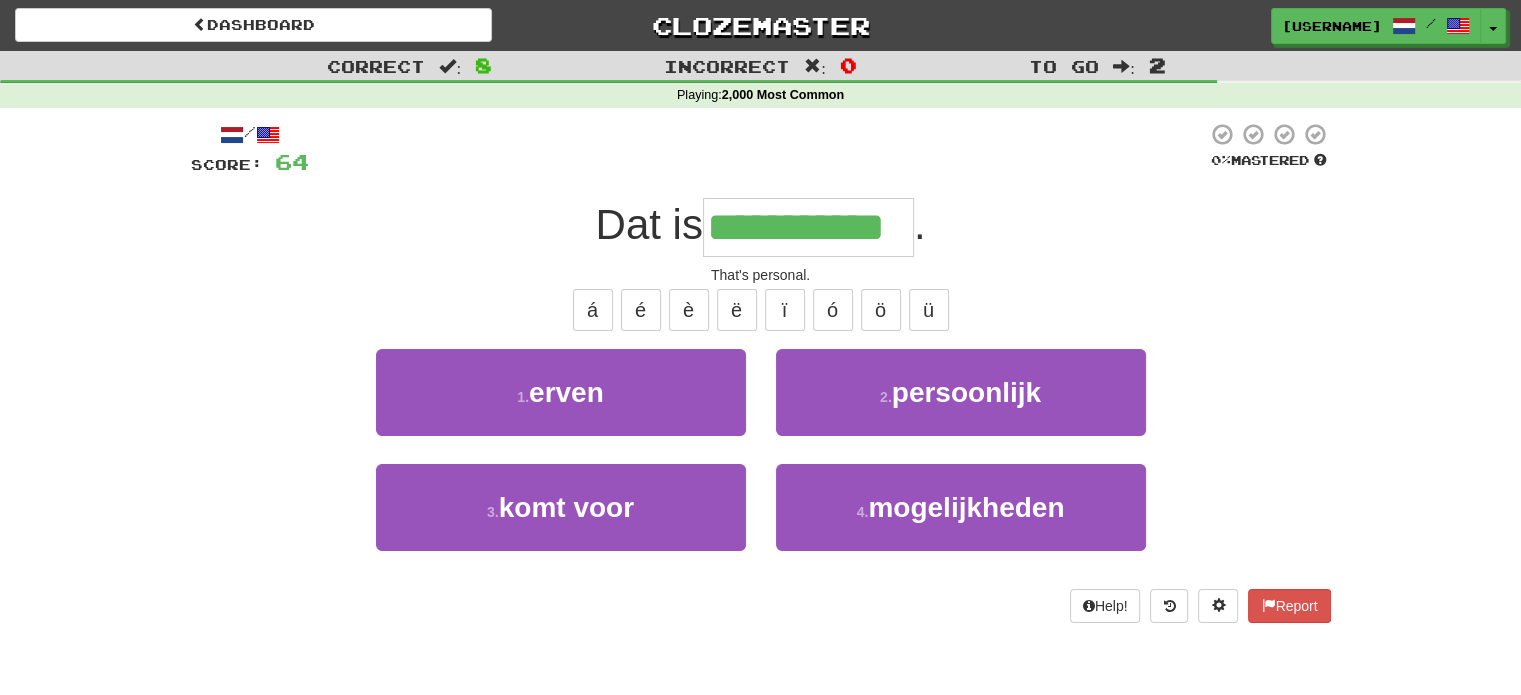 type on "**********" 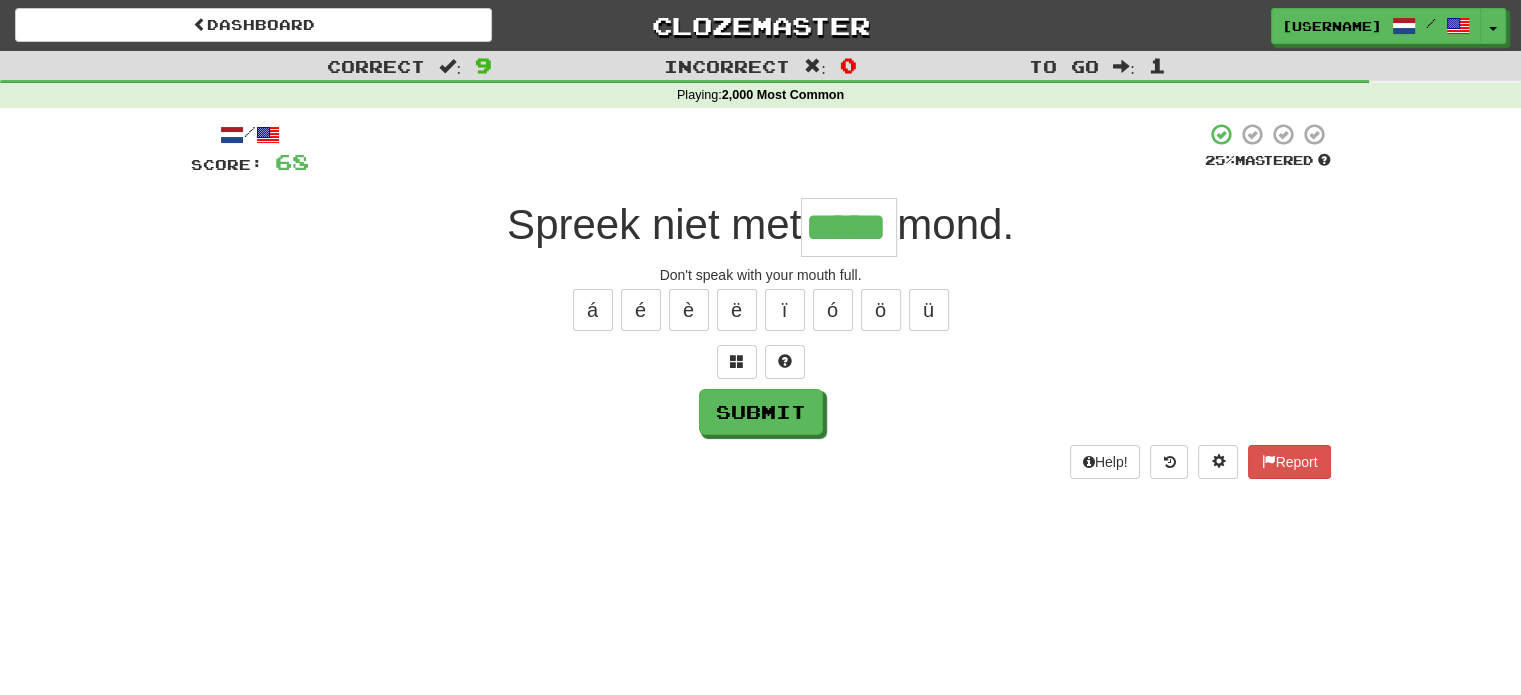 type on "*****" 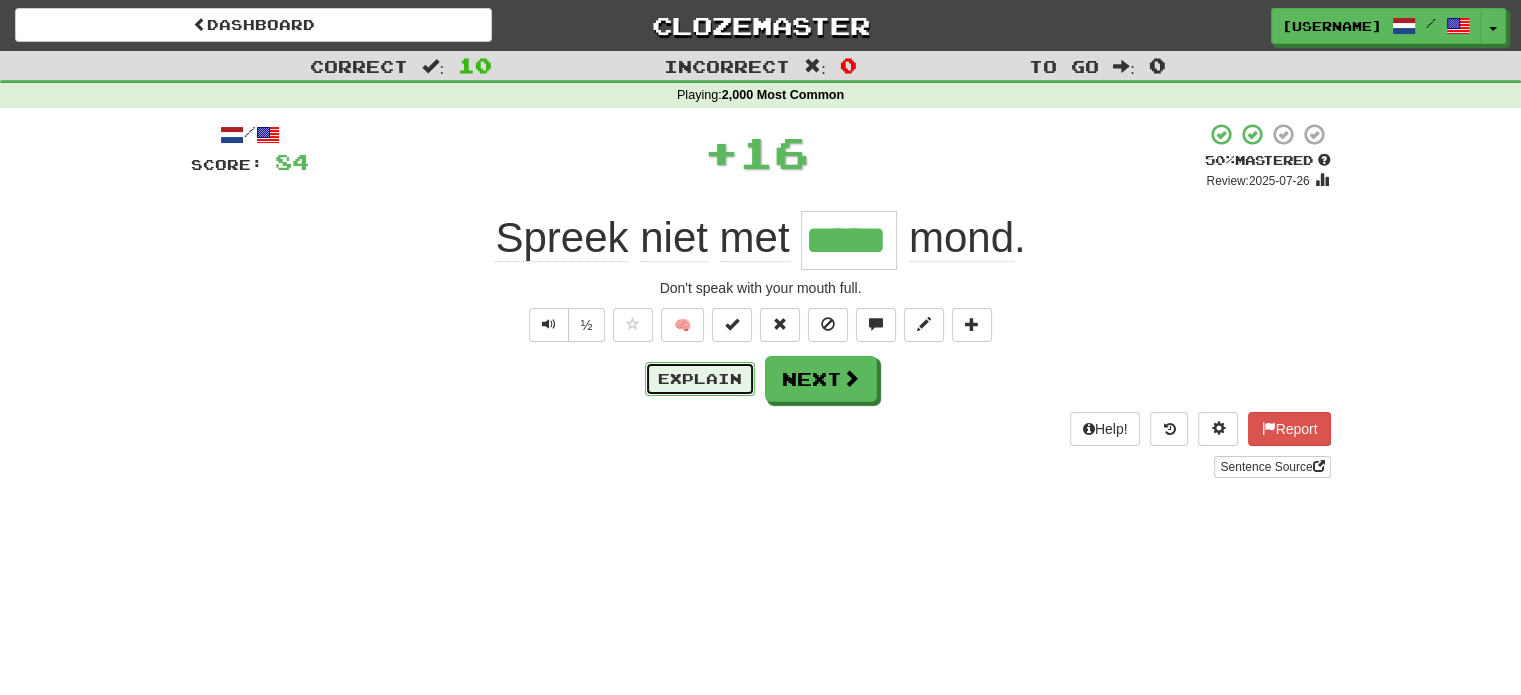 click on "Explain" at bounding box center [700, 379] 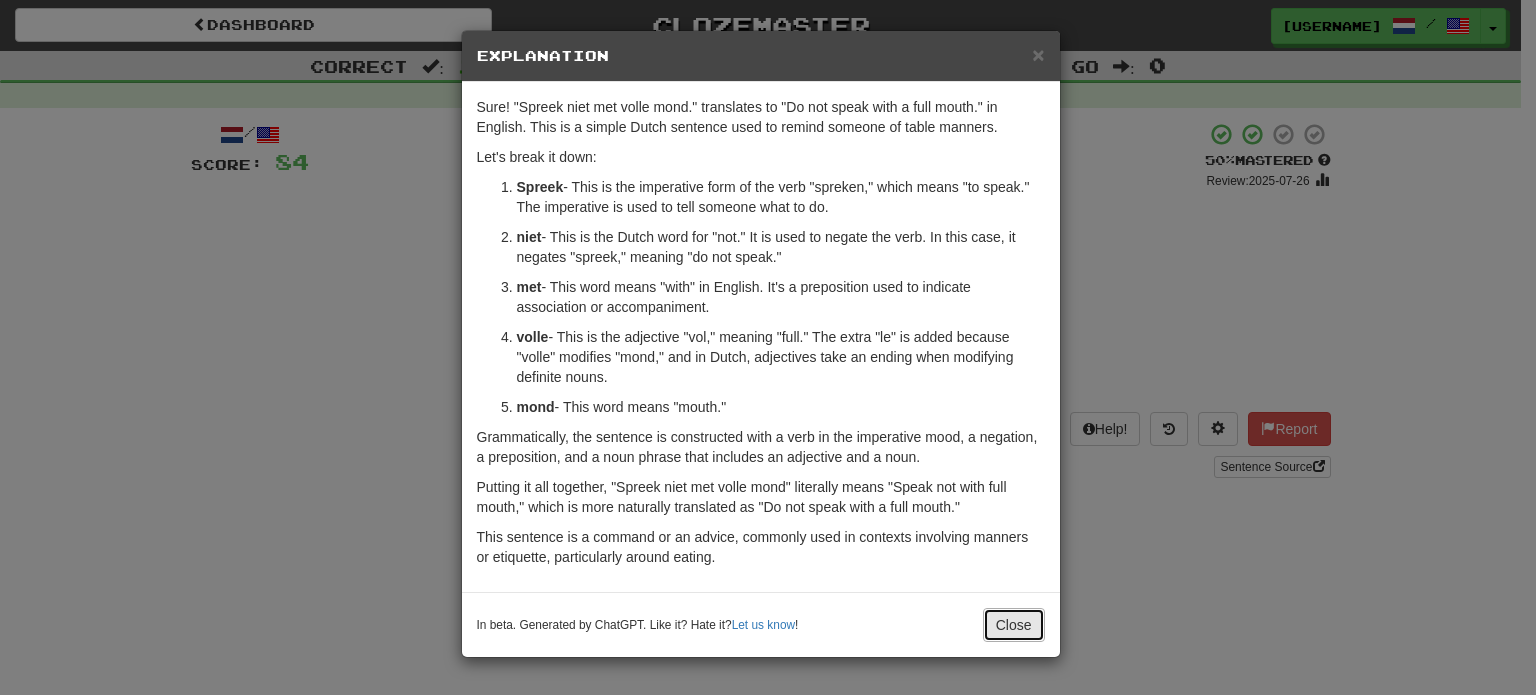 click on "Close" at bounding box center (1014, 625) 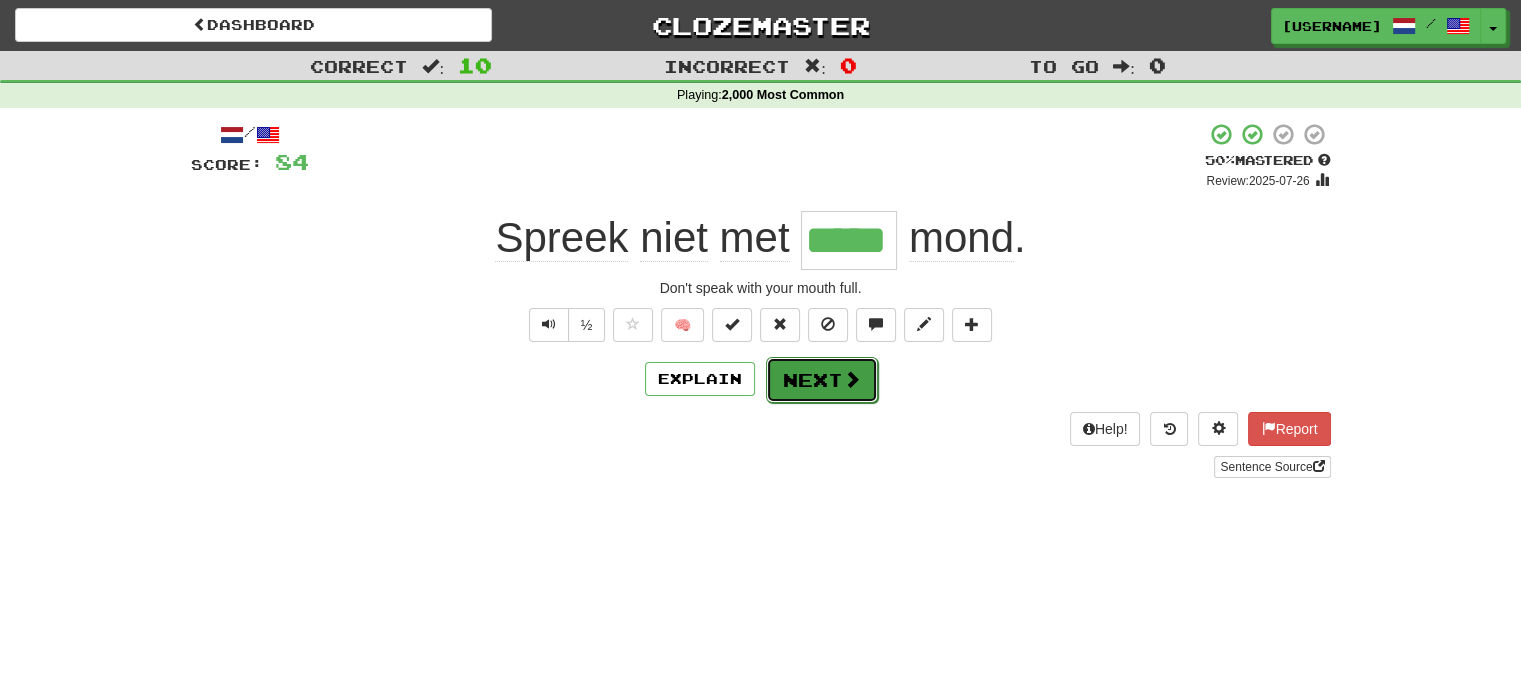 click on "Next" at bounding box center [822, 380] 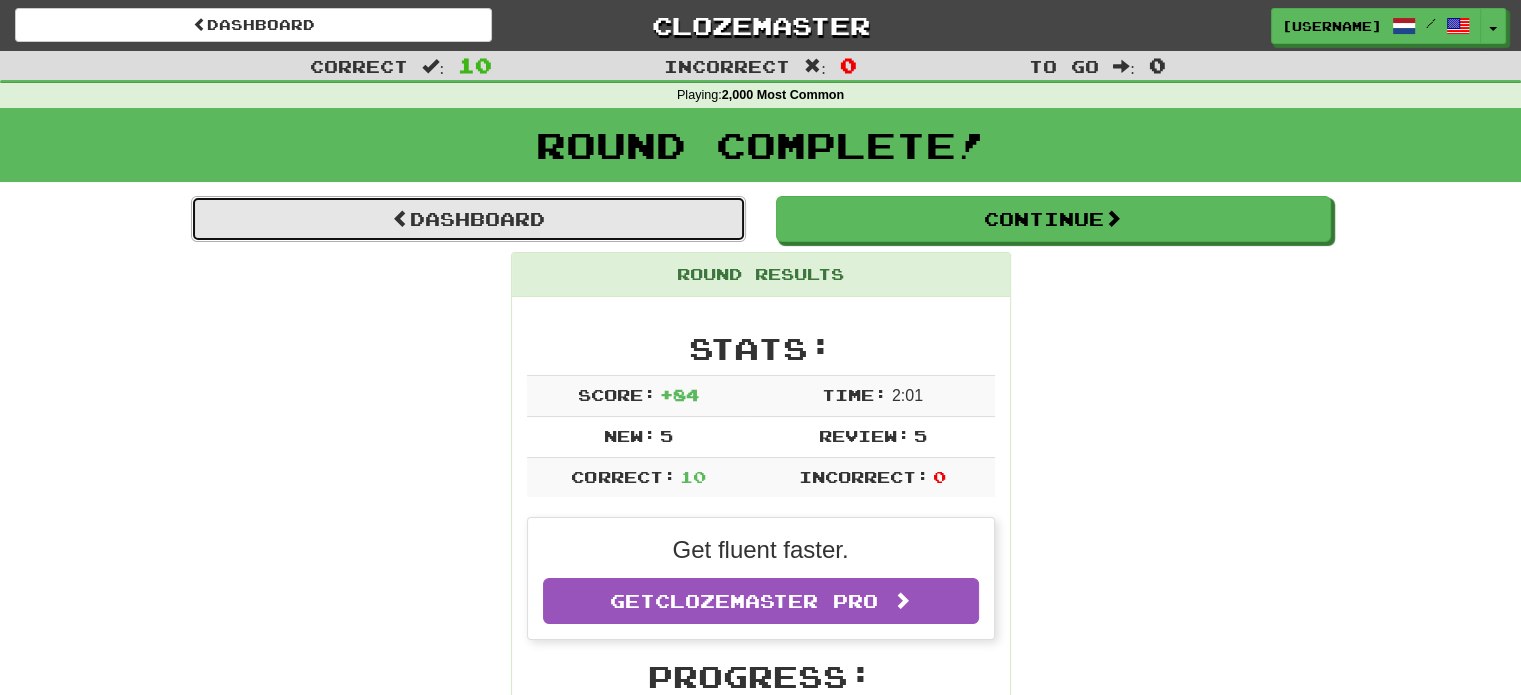 click on "Dashboard" at bounding box center (468, 219) 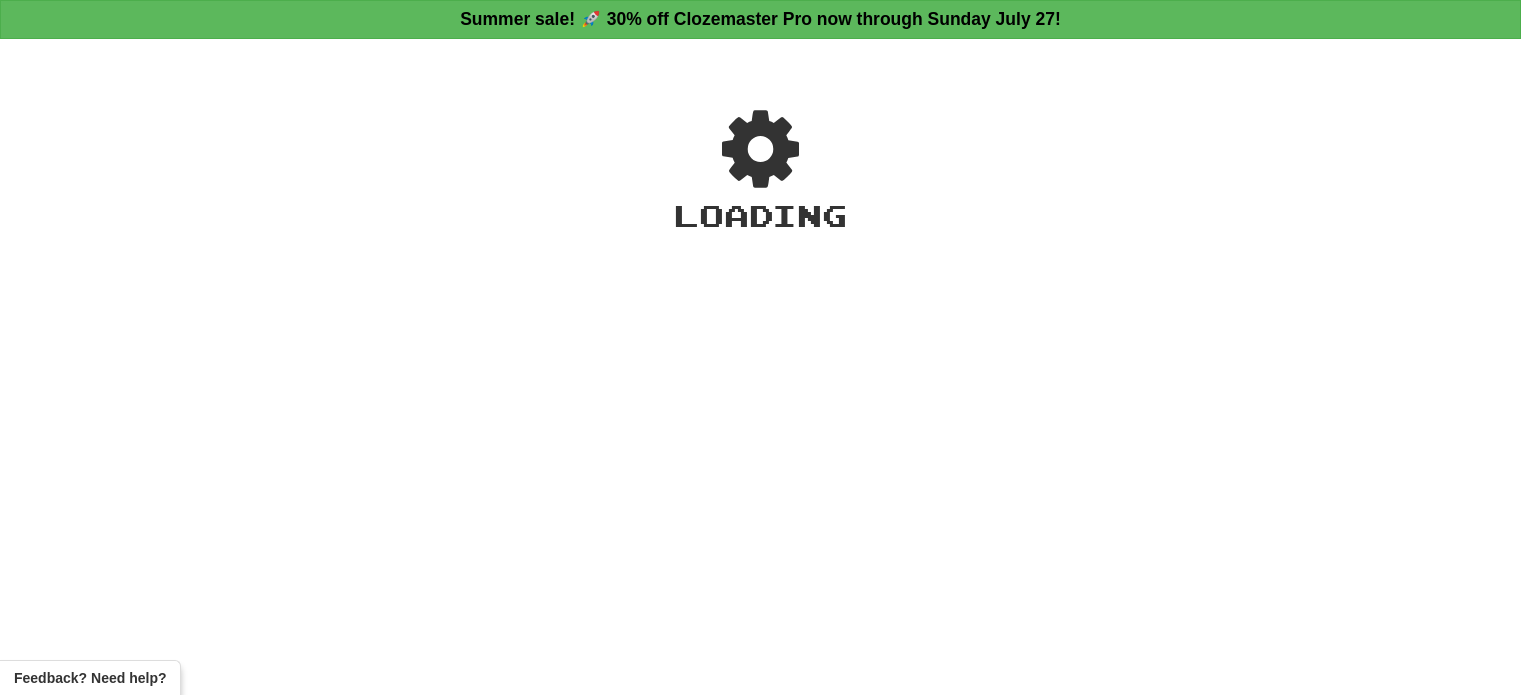scroll, scrollTop: 0, scrollLeft: 0, axis: both 